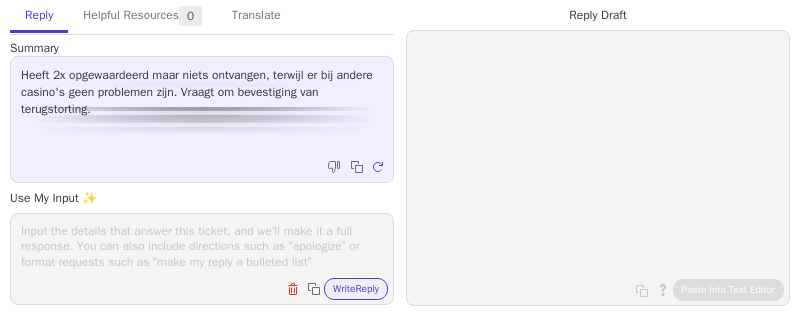 scroll, scrollTop: 0, scrollLeft: 0, axis: both 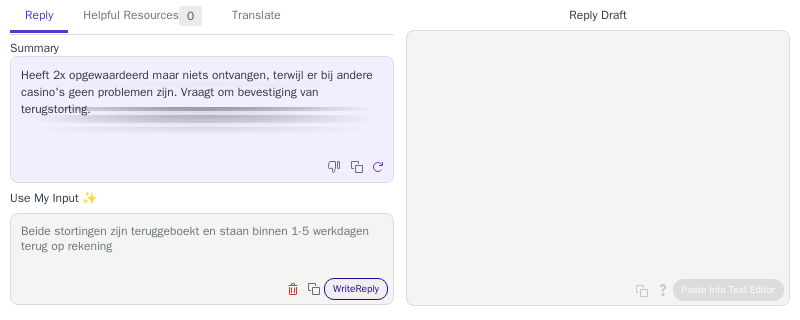 type on "Beide stortingen zijn teruggeboekt en staan binnen 1-5 werkdagen terug op rekening" 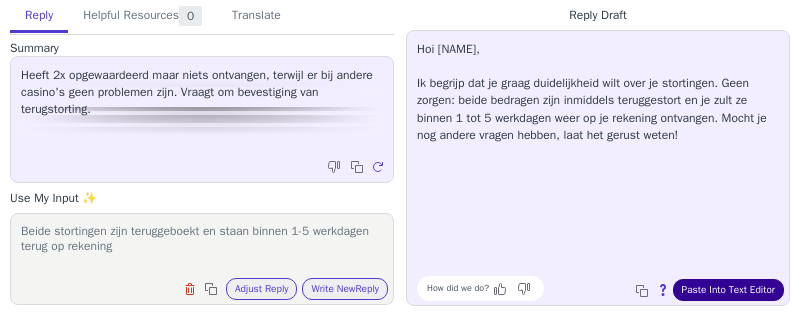 click on "Paste Into Text Editor" at bounding box center (728, 290) 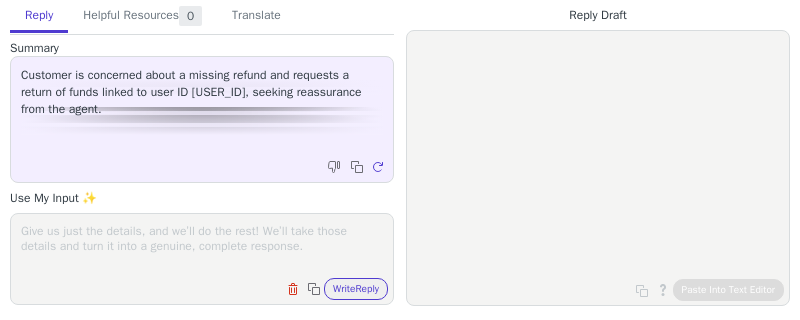 scroll, scrollTop: 0, scrollLeft: 0, axis: both 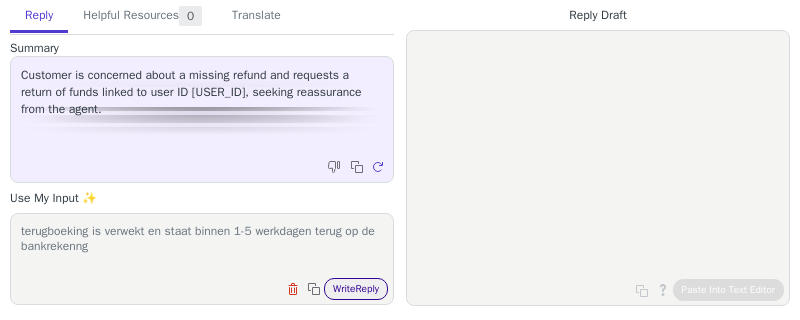 type on "terugboeking is verwekt en staat binnen 1-5 werkdagen terug op de bankrekenng" 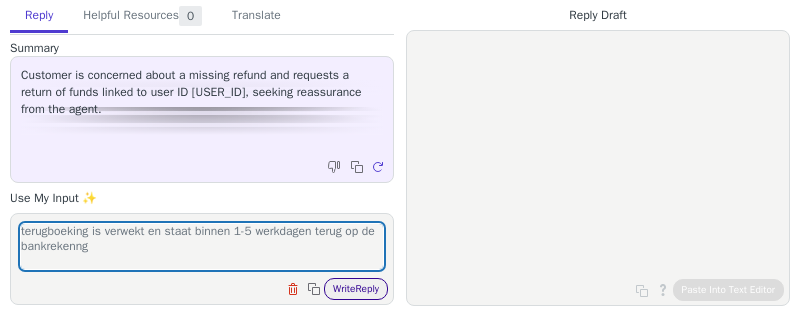 click on "Write  Reply" at bounding box center (356, 289) 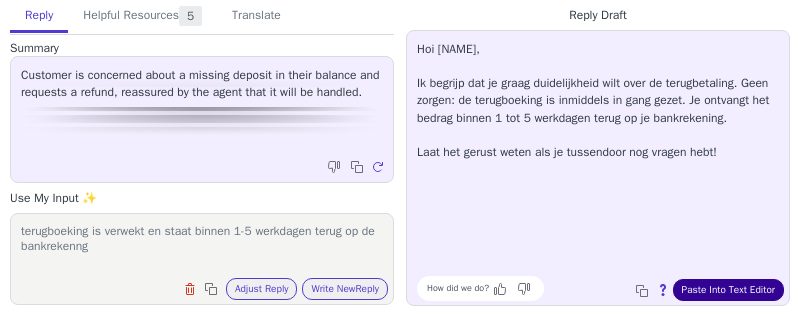 click on "Paste Into Text Editor" at bounding box center (728, 290) 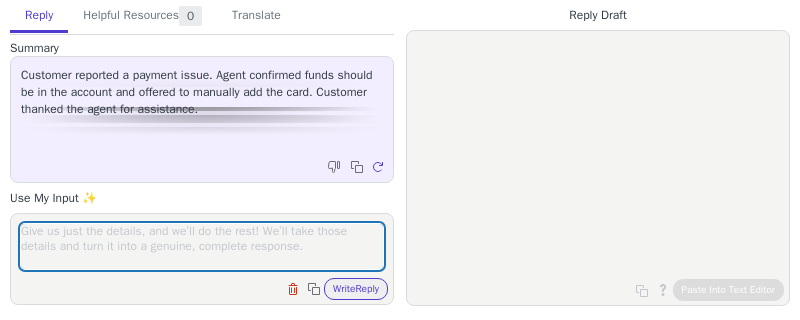 scroll, scrollTop: 0, scrollLeft: 0, axis: both 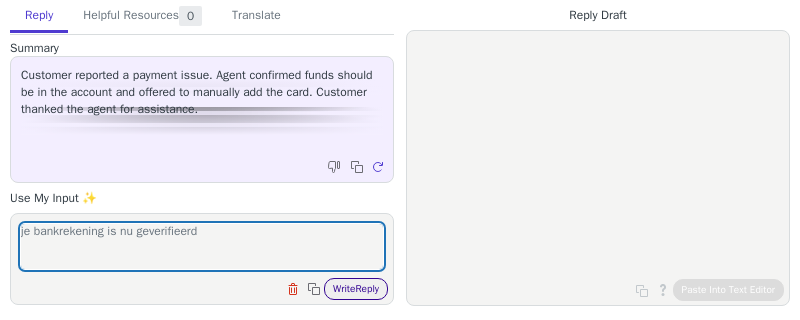 type on "je bankrekening is nu geverifieerd" 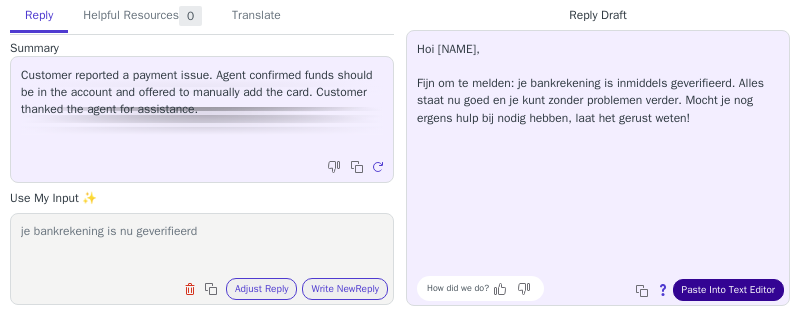 click on "Paste Into Text Editor" at bounding box center [728, 290] 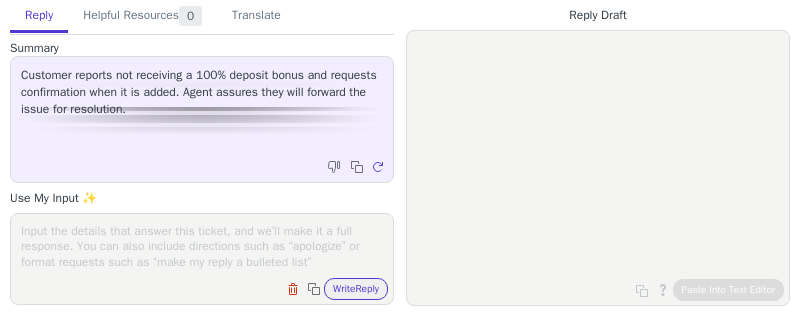 scroll, scrollTop: 0, scrollLeft: 0, axis: both 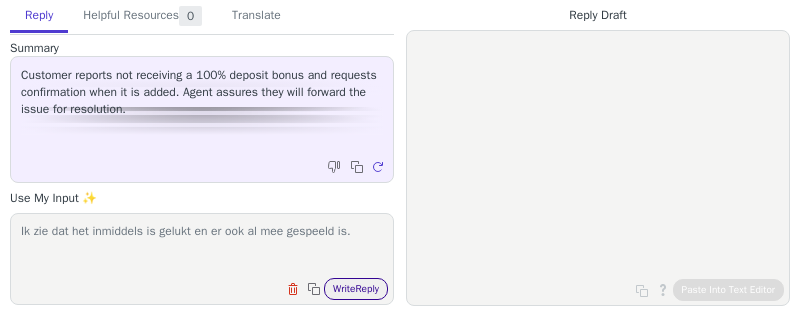 type on "Ik zie dat het inmiddels is gelukt en er ook al mee gespeeld is." 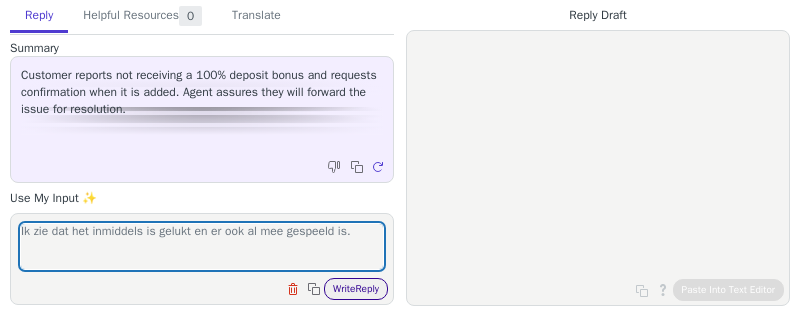 click on "Write  Reply" at bounding box center (356, 289) 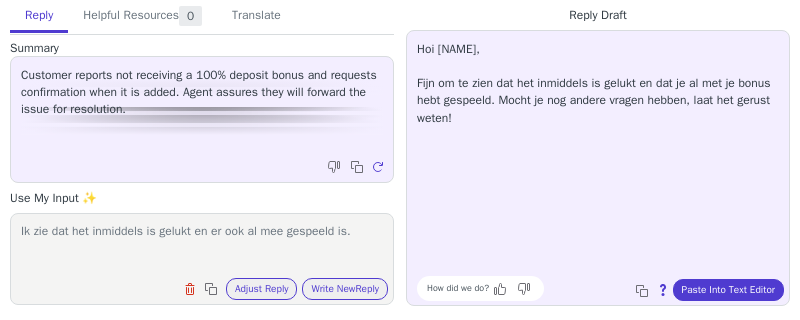click on "Hoi [NAME], Fijn om te zien dat het inmiddels is gelukt en dat je al met je bonus hebt gespeeld. Mocht je nog andere vragen hebben, laat het gerust weten! How did we do? Copy to clipboard About this reply Paste Into Text Editor" at bounding box center (598, 168) 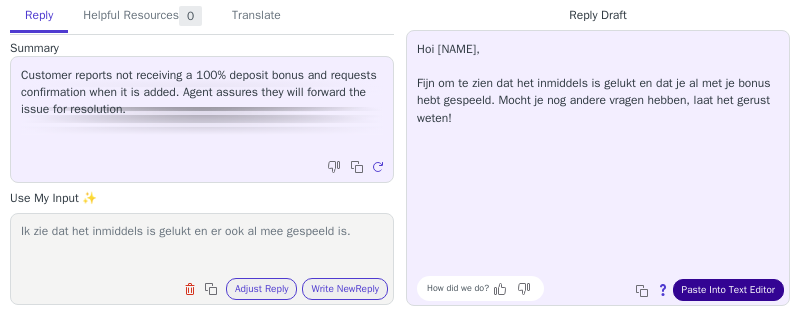 click on "Paste Into Text Editor" at bounding box center [728, 290] 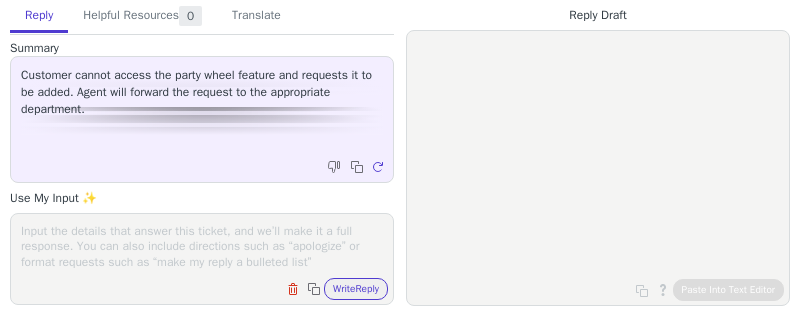 scroll, scrollTop: 0, scrollLeft: 0, axis: both 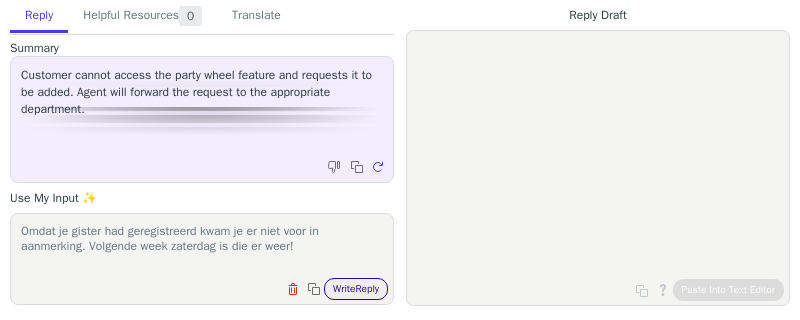 type on "Omdat je gister had geregistreerd kwam je er niet voor in aanmerking. Volgende week zaterdag is die er weer!" 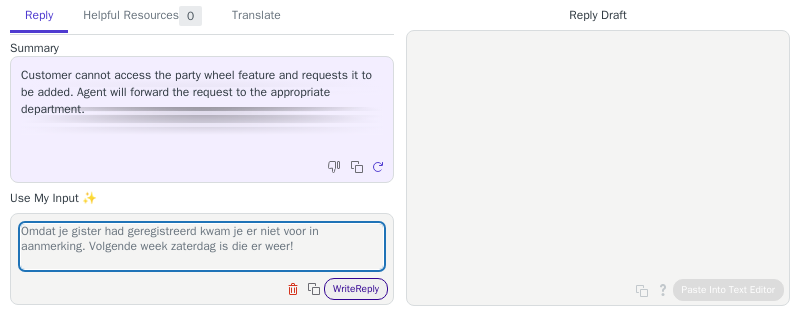 click on "Write  Reply" at bounding box center (356, 289) 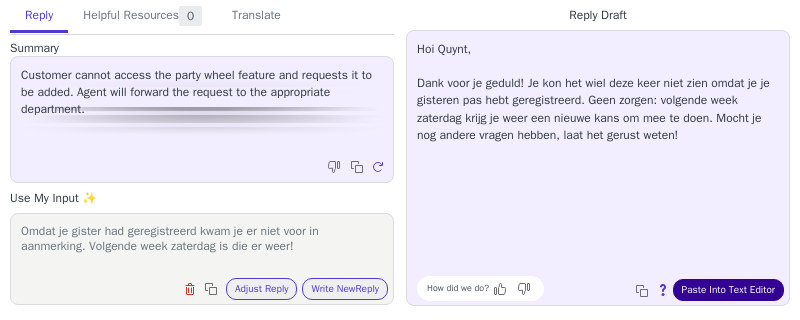 click on "Paste Into Text Editor" at bounding box center [728, 290] 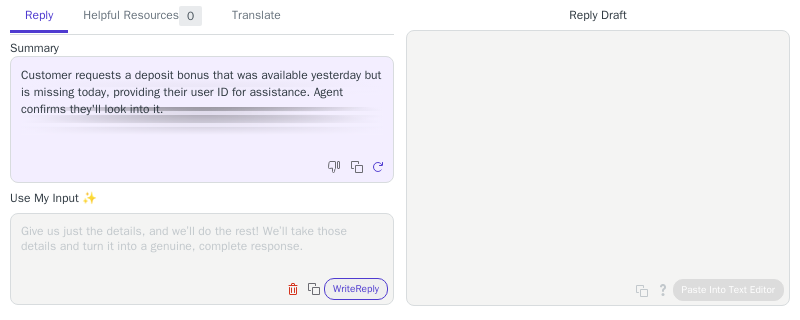 scroll, scrollTop: 0, scrollLeft: 0, axis: both 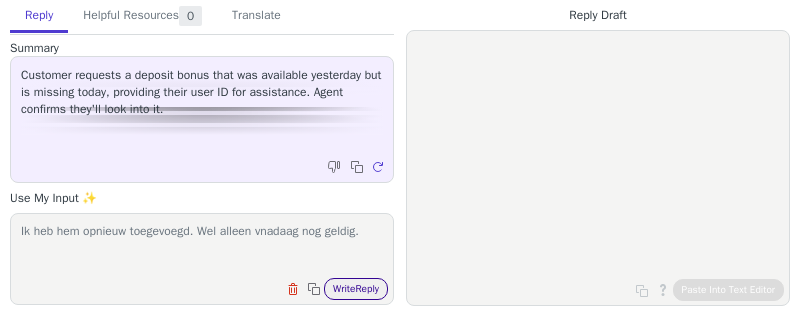 type on "Ik heb hem opnieuw toegevoegd. Wel alleen vnadaag nog geldig." 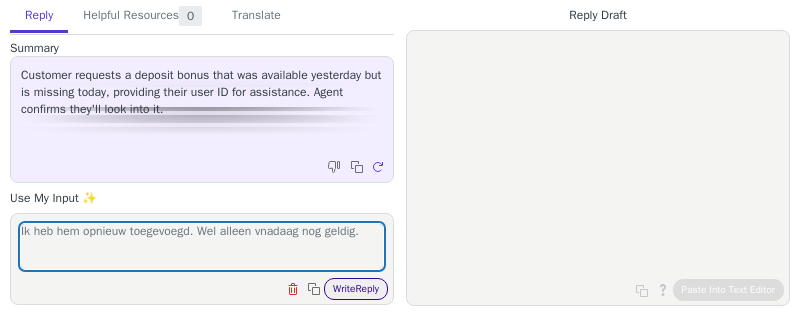click on "Write  Reply" at bounding box center [356, 289] 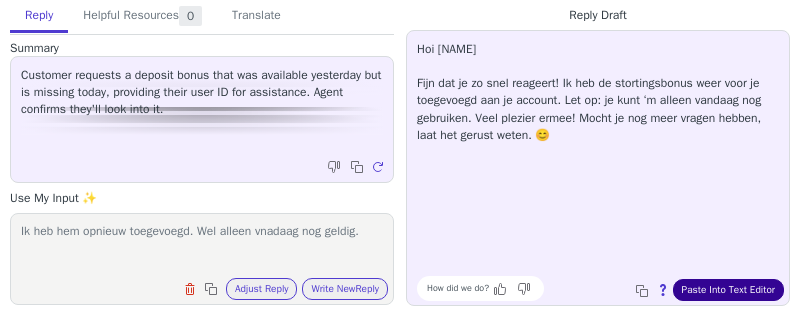 click on "Paste Into Text Editor" at bounding box center (728, 290) 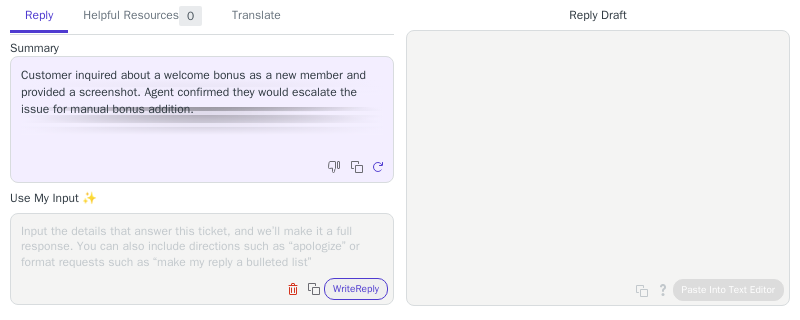 scroll, scrollTop: 0, scrollLeft: 0, axis: both 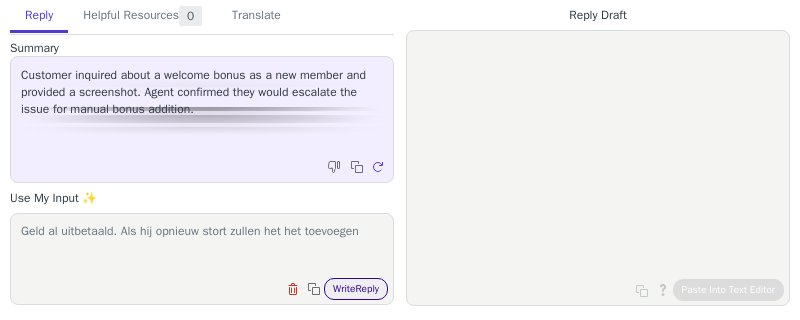 type on "Geld al uitbetaald. Als hij opnieuw stort zullen het het toevoegen" 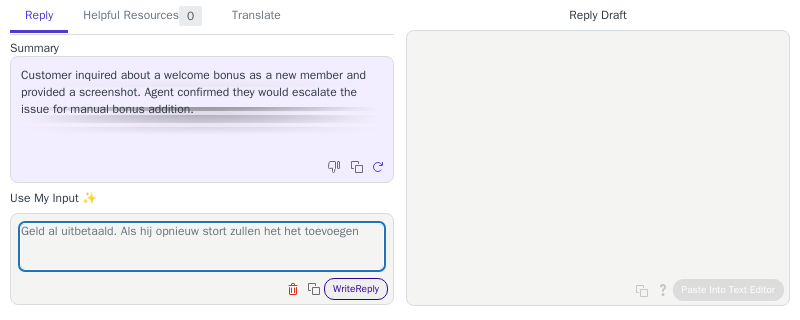 click on "Write  Reply" at bounding box center [356, 289] 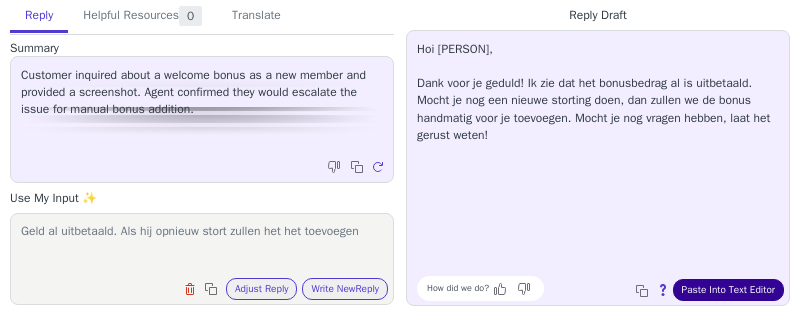 click on "Paste Into Text Editor" at bounding box center (728, 290) 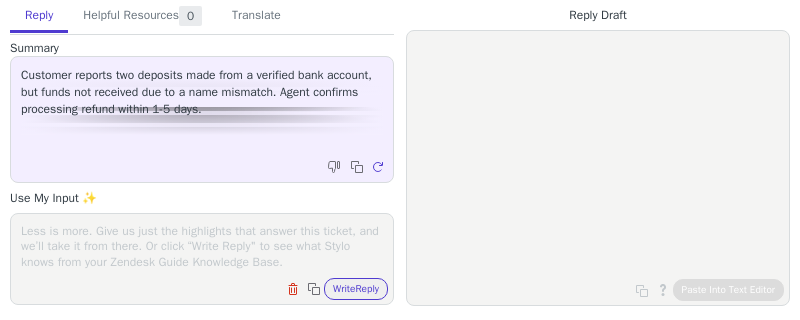 scroll, scrollTop: 0, scrollLeft: 0, axis: both 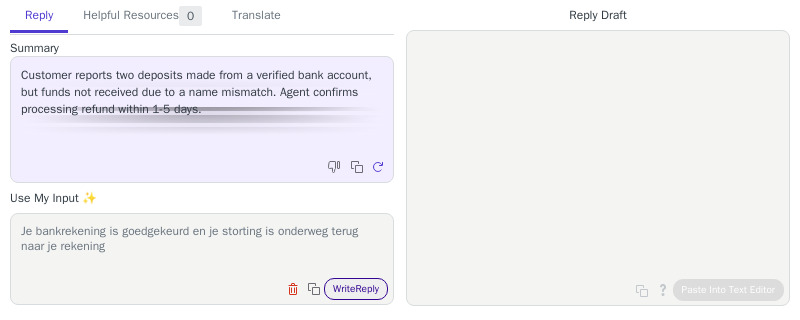 type on "Je bankrekening is goedgekeurd en je storting is onderweg terug naar je rekening" 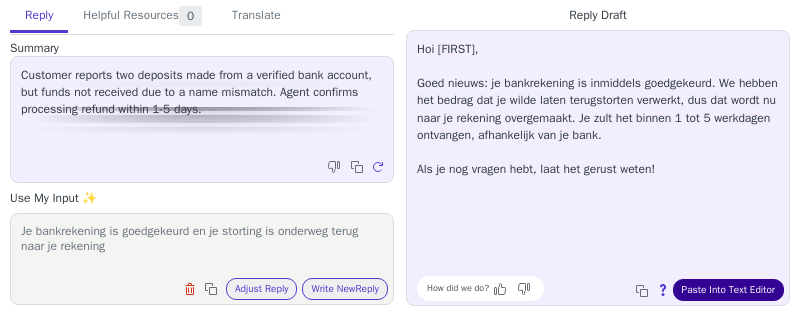 click on "Paste Into Text Editor" at bounding box center [728, 290] 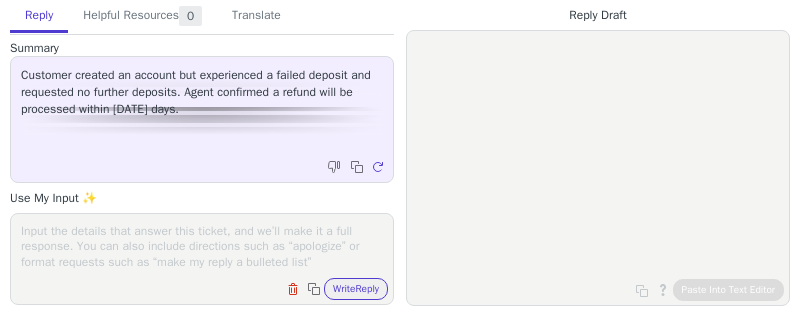 scroll, scrollTop: 0, scrollLeft: 0, axis: both 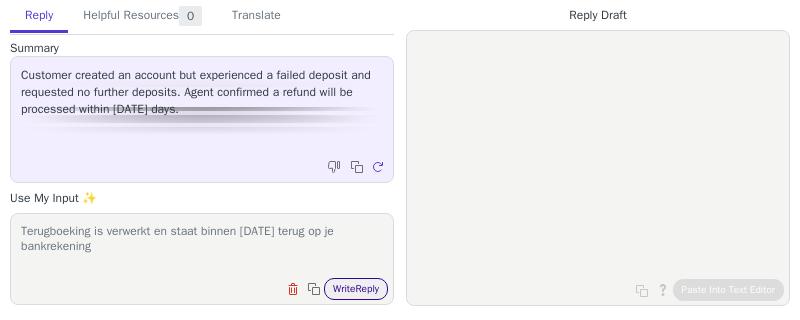 type on "Terugboeking is verwerkt en staat binnen [DATE] terug op je bankrekening" 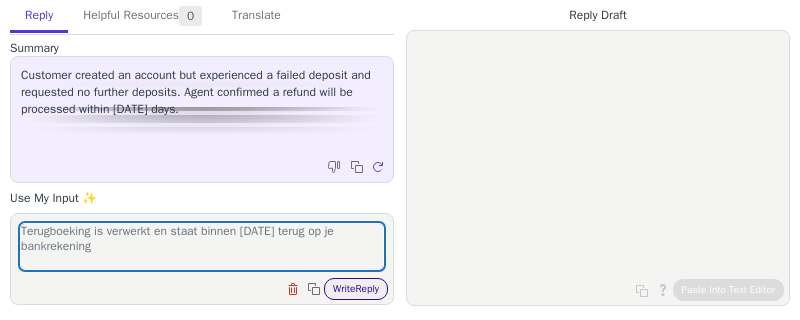 click on "Write  Reply" at bounding box center [356, 289] 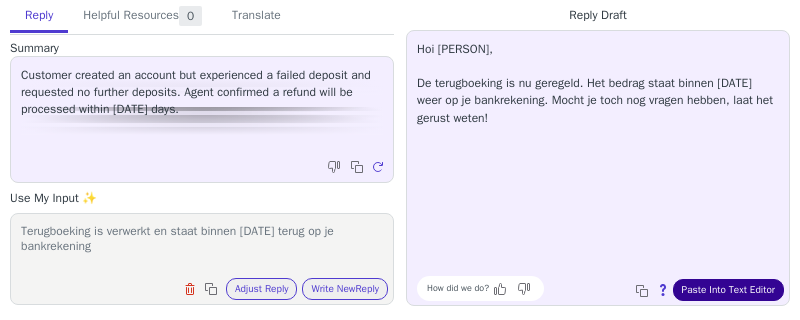 click on "Paste Into Text Editor" at bounding box center [728, 290] 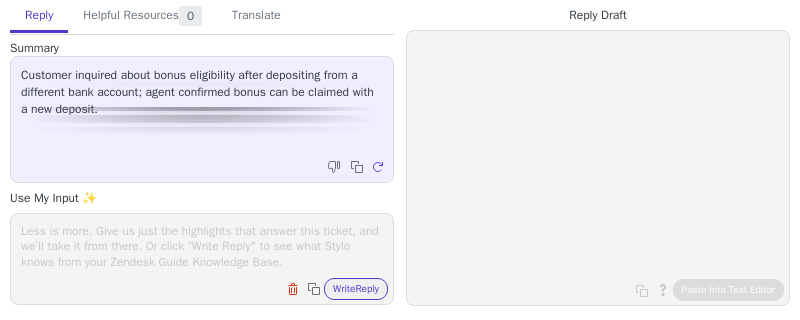 scroll, scrollTop: 0, scrollLeft: 0, axis: both 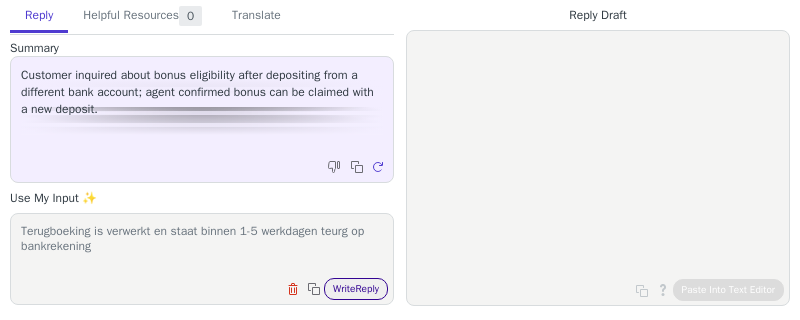 type on "Terugboeking is verwerkt en staat binnen 1-5 werkdagen teurg op bankrekening" 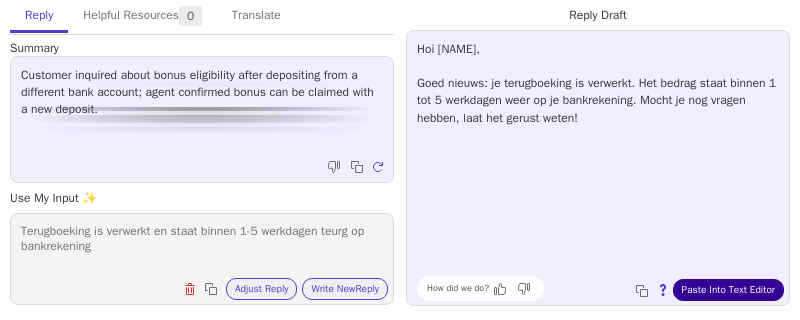 click on "Paste Into Text Editor" at bounding box center (728, 290) 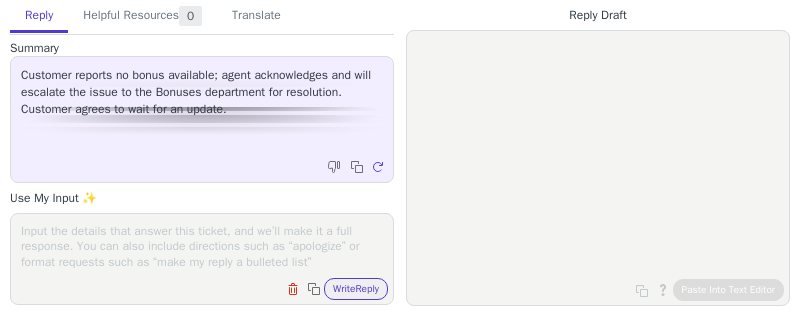 scroll, scrollTop: 0, scrollLeft: 0, axis: both 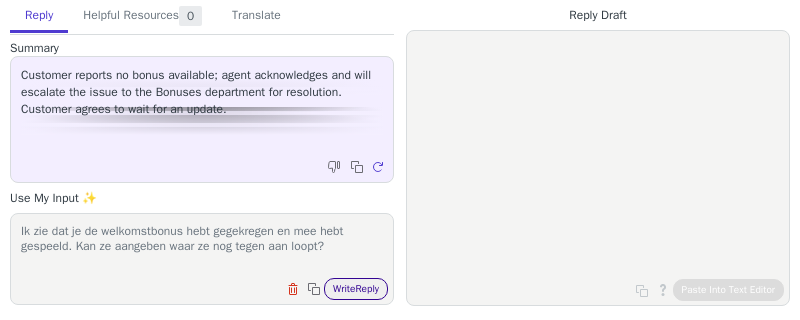 type on "Ik zie dat je de welkomstbonus hebt gegekregen en mee hebt gespeeld. Kan ze aangeben waar ze nog tegen aan loopt?" 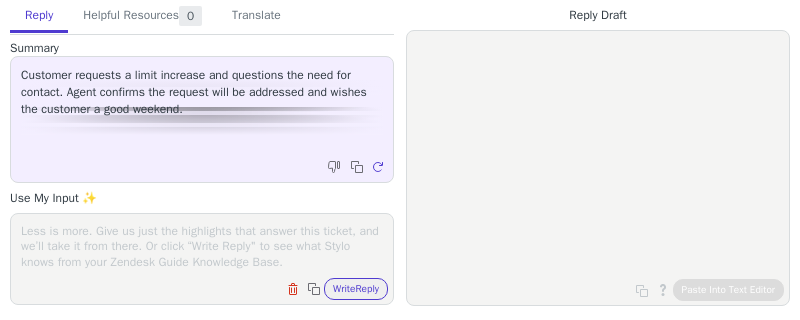 scroll, scrollTop: 0, scrollLeft: 0, axis: both 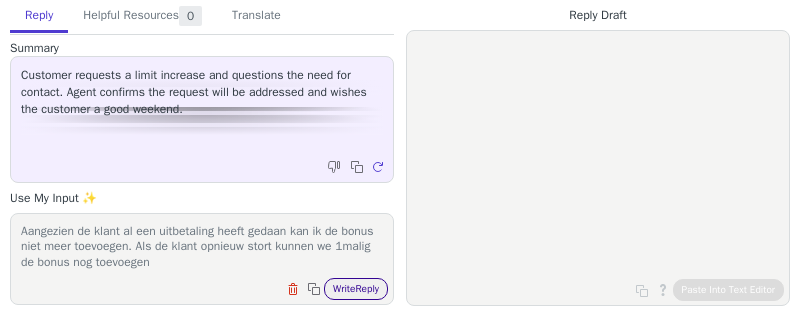 type on "Aangezien de klant al een uitbetaling heeft gedaan kan ik de bonus niet meer toevoegen. Als de klant opnieuw stort kunnen we 1malig de bonus nog toevoegen" 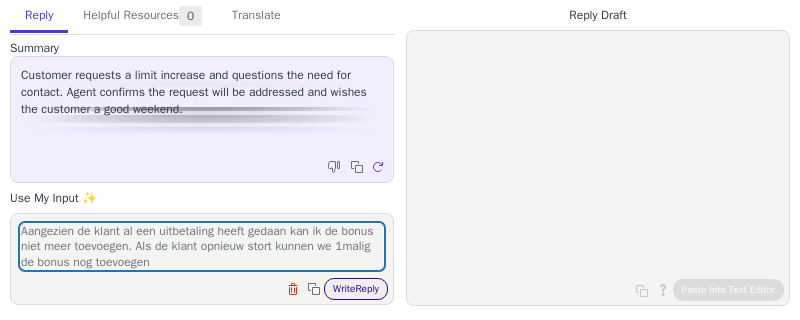 click on "Write  Reply" at bounding box center (356, 289) 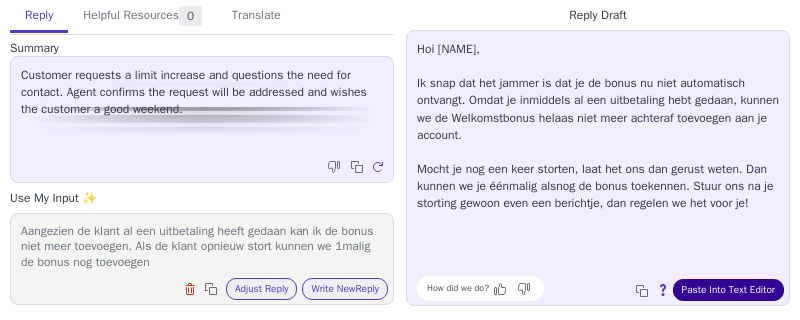 click on "Paste Into Text Editor" at bounding box center [728, 290] 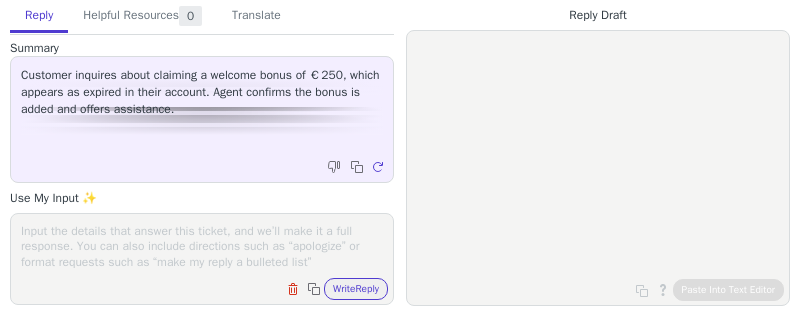 scroll, scrollTop: 0, scrollLeft: 0, axis: both 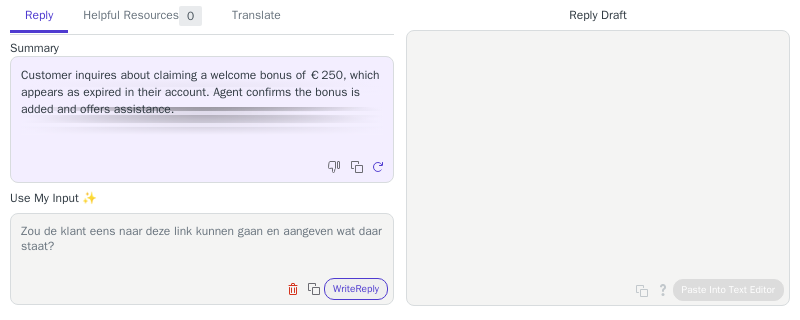 paste on "[URL]" 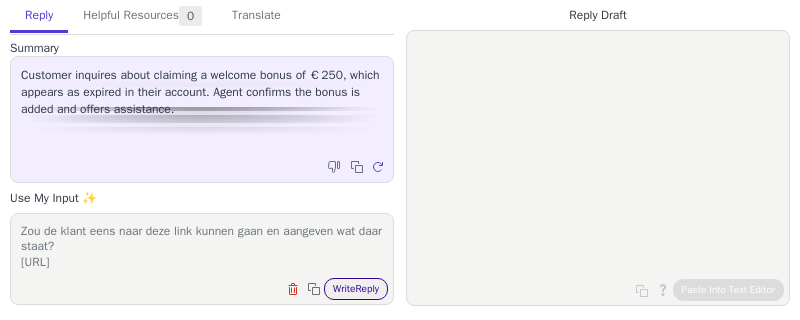 type on "Zou de klant eens naar deze link kunnen gaan en aangeven wat daar staat?
https://starcasino.nl/promotions/playthrough-bonuses" 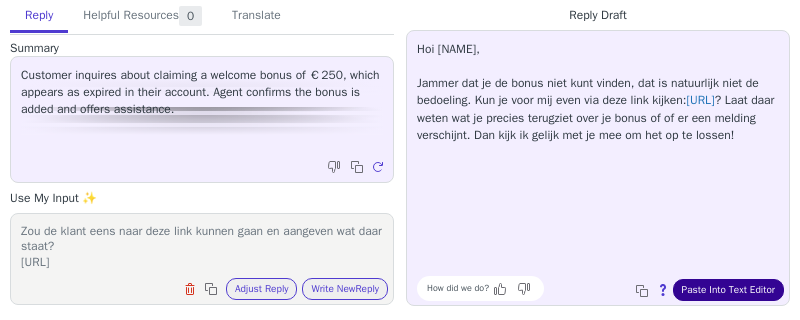 click on "Paste Into Text Editor" at bounding box center (728, 290) 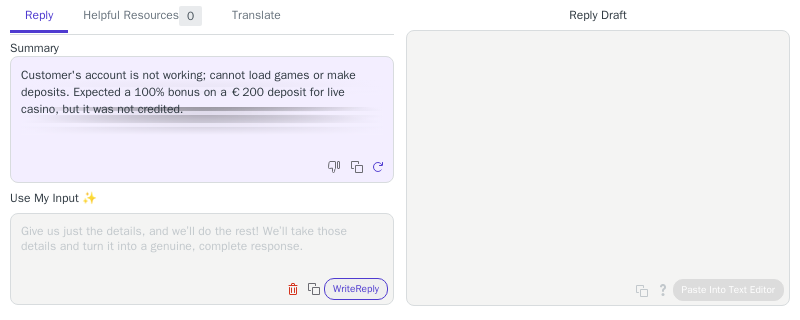 click at bounding box center [202, 246] 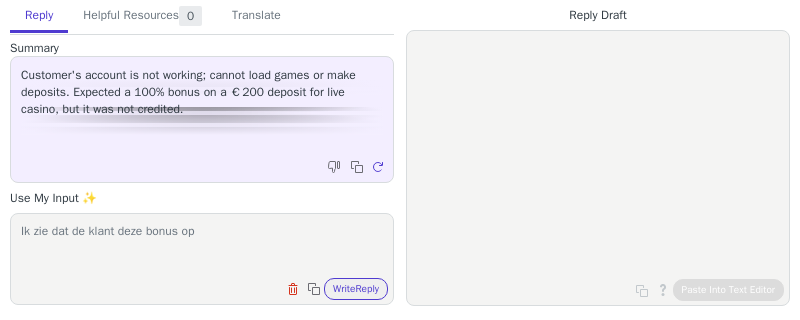 paste on "[DATE]
[TIME]" 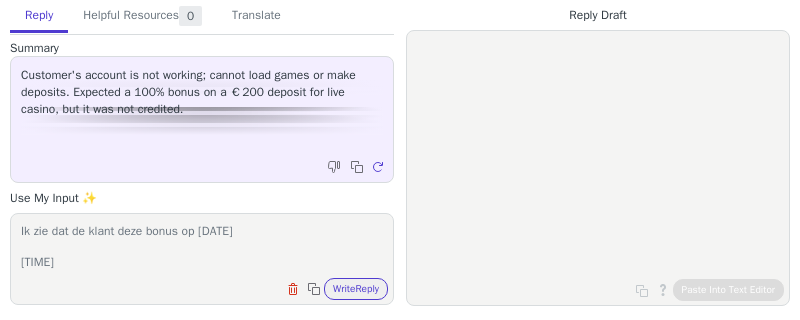 scroll, scrollTop: 0, scrollLeft: 0, axis: both 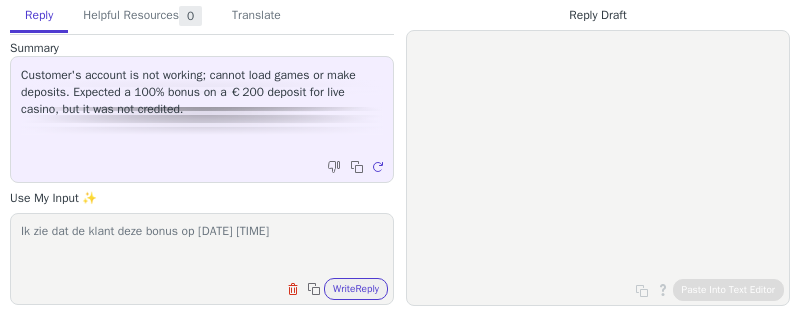 click on "Ik zie dat de klant deze bonus op [DATE] [TIME]" at bounding box center (202, 246) 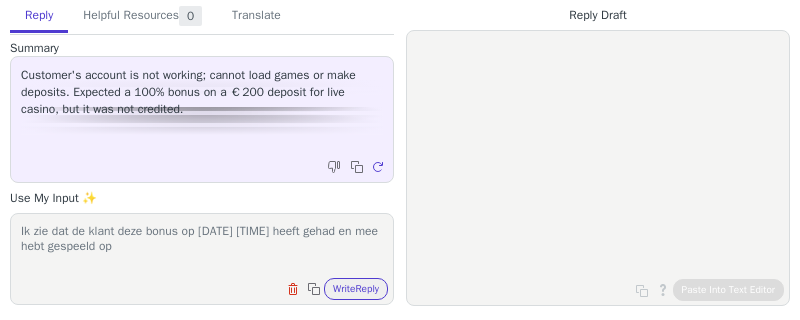 paste on "Big Bass Amazon Xtreme™" 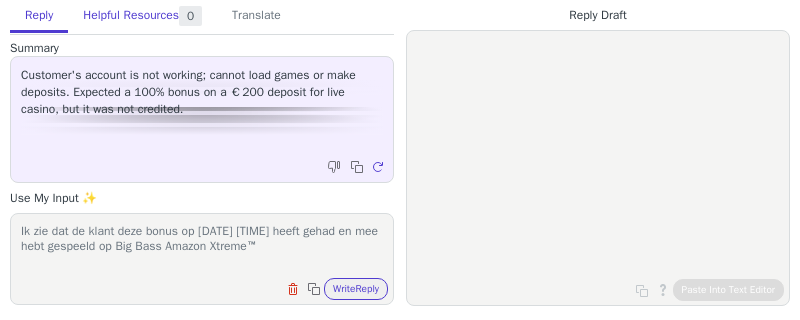 scroll, scrollTop: 0, scrollLeft: 0, axis: both 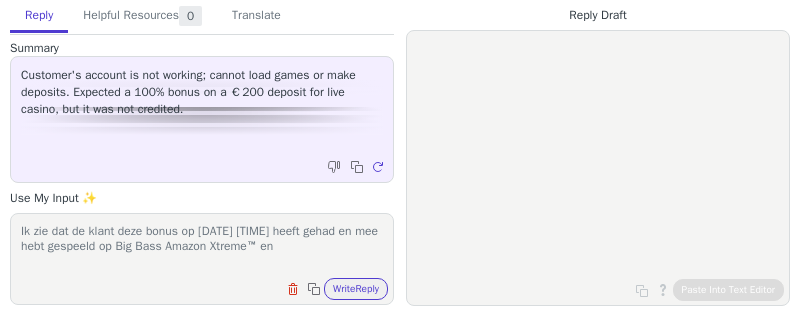 paste on "Big Bass Secrets of the Golden Lake" 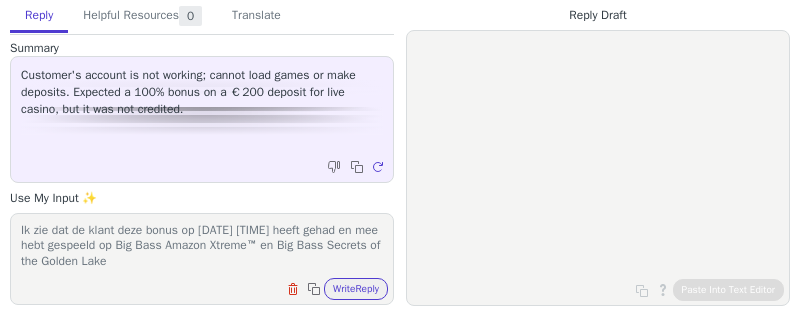 scroll, scrollTop: 1, scrollLeft: 0, axis: vertical 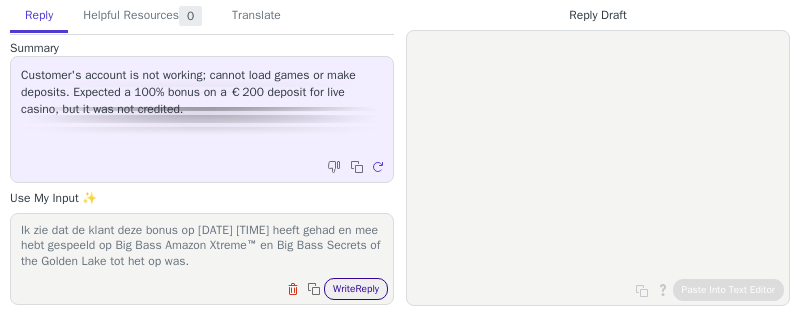 type on "Ik zie dat de klant deze bonus op [DATE] [TIME] heeft gehad en mee hebt gespeeld op Big Bass Amazon Xtreme™ en Big Bass Secrets of the Golden Lake tot het op was." 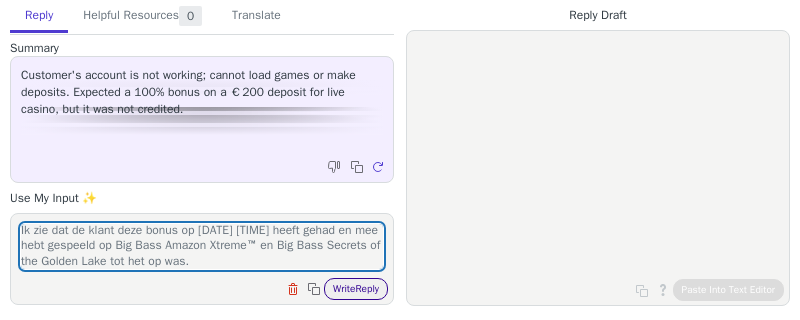 click on "Write  Reply" at bounding box center (356, 289) 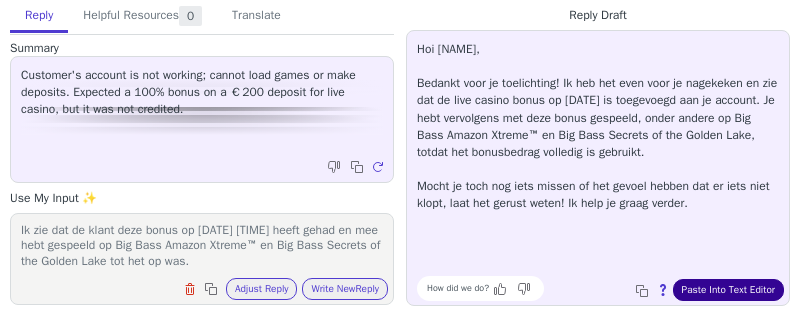click on "Paste Into Text Editor" at bounding box center (728, 290) 